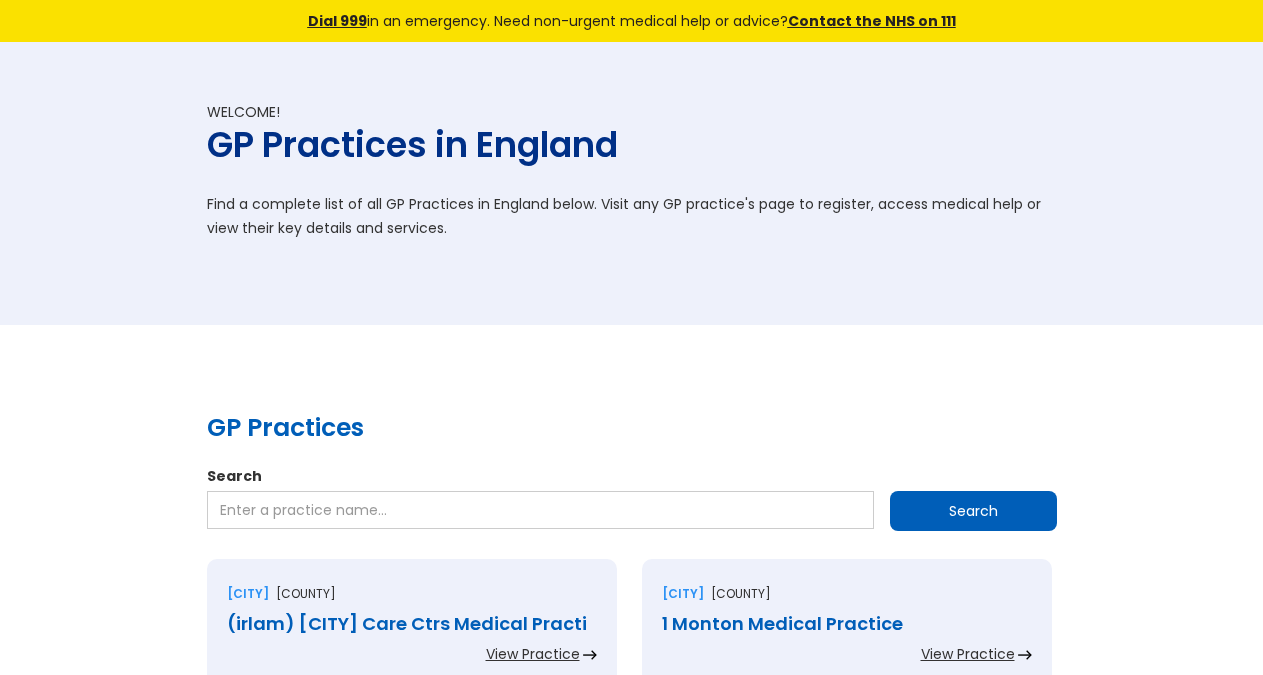 scroll, scrollTop: 0, scrollLeft: 0, axis: both 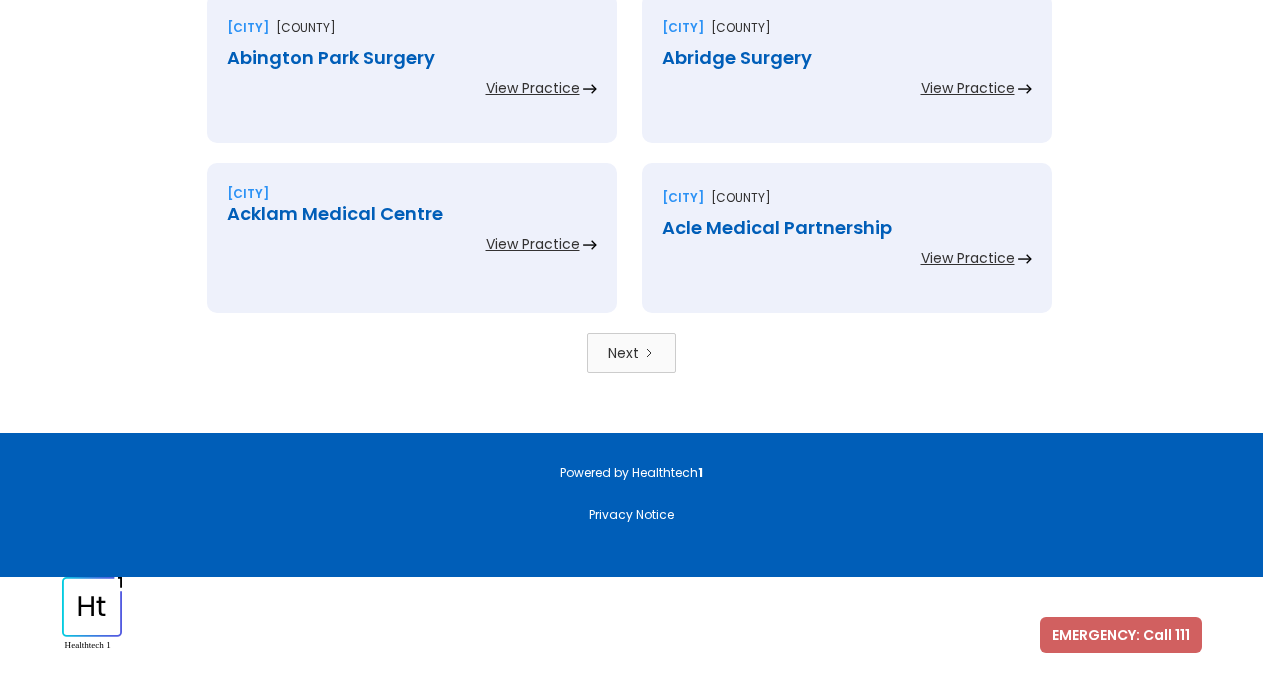 click on "GP Practices Search Search Manchester Lancashire (irlam) Salford Care Ctrs Medical Practi View Practice Manchester Greater manchester 1 Monton Medical Practice View Practice Salford Lancashire 1 Salford Medical Practice View Practice Liverpool Merseyside 15 Sefton Road View Practice Weston-super-mare Avon 168 Medical Group View Practice Oxford Oxfordshire 19 Beaumont Street Surgery View Practice Slough Berkshire 240 Wexham Road View Practice Oxford Oxfordshire 27 Beaumont Street View Practice Oxford Oxfordshire 28 Beaumont Street View Practice Salford Greater manchester 3 Lower Broughton Medical Practice View Practice Manchester Lancashire 3 Springfield House Medical Practice View Practice London Greater london 301 East Street Surgery View Practice Bolton Lancashire 3d Medical Centre View Practice Leighton buzzard 3w Health View Practice Warrington Cheshire 4 Seasons Medical Centre View Practice Whitley bay Tyne and wear 49 Marine Avenue Surgery View Practice Romford Essex Abbamoor Surgery View Practice Next" at bounding box center (631, -1859) 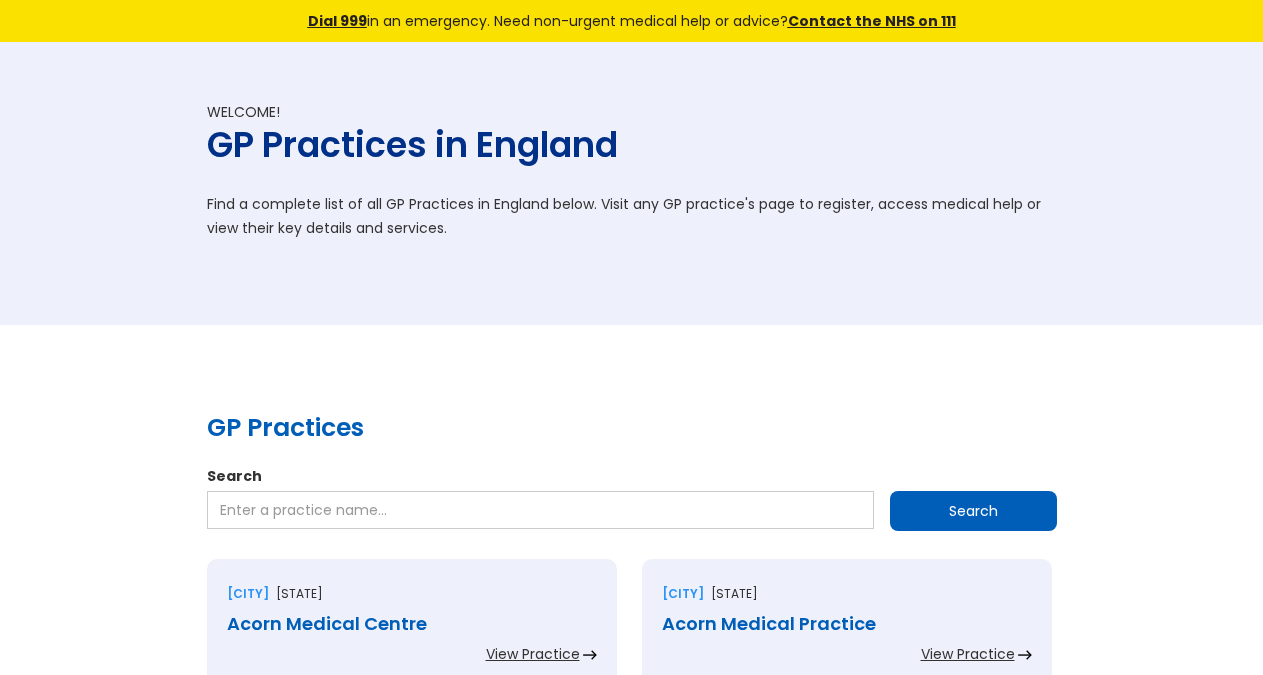 scroll, scrollTop: 0, scrollLeft: 0, axis: both 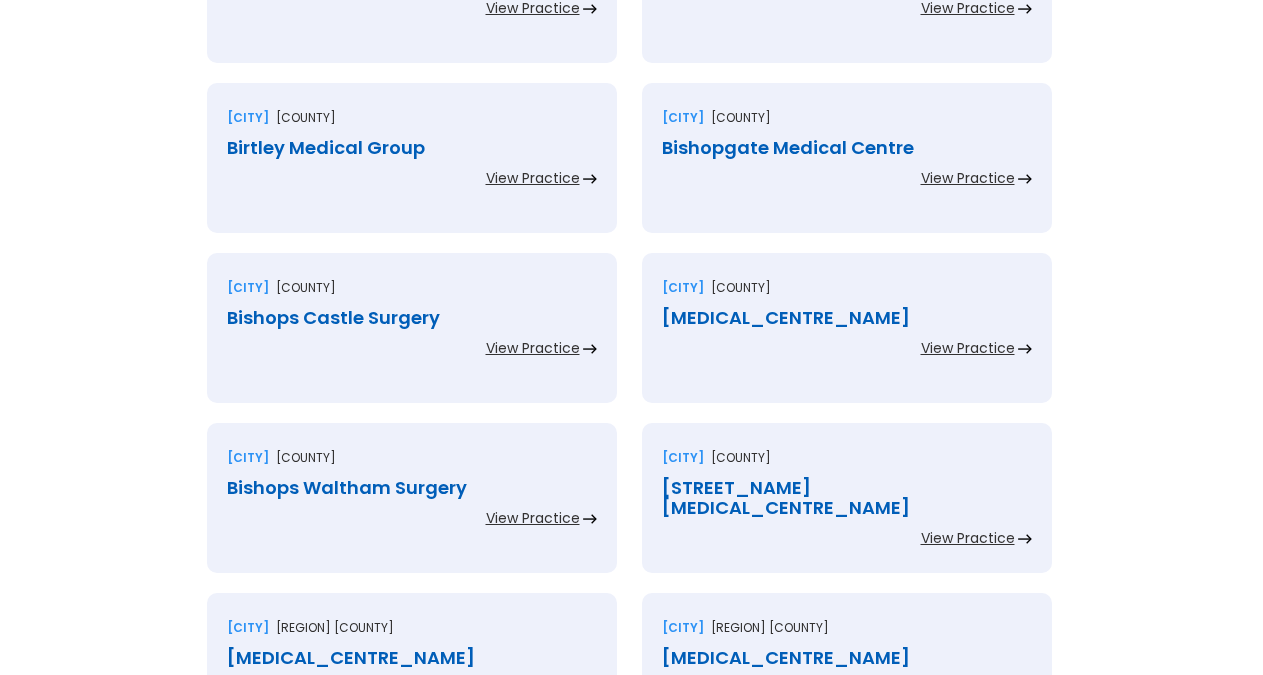 drag, startPoint x: 619, startPoint y: 264, endPoint x: 817, endPoint y: 428, distance: 257.0992 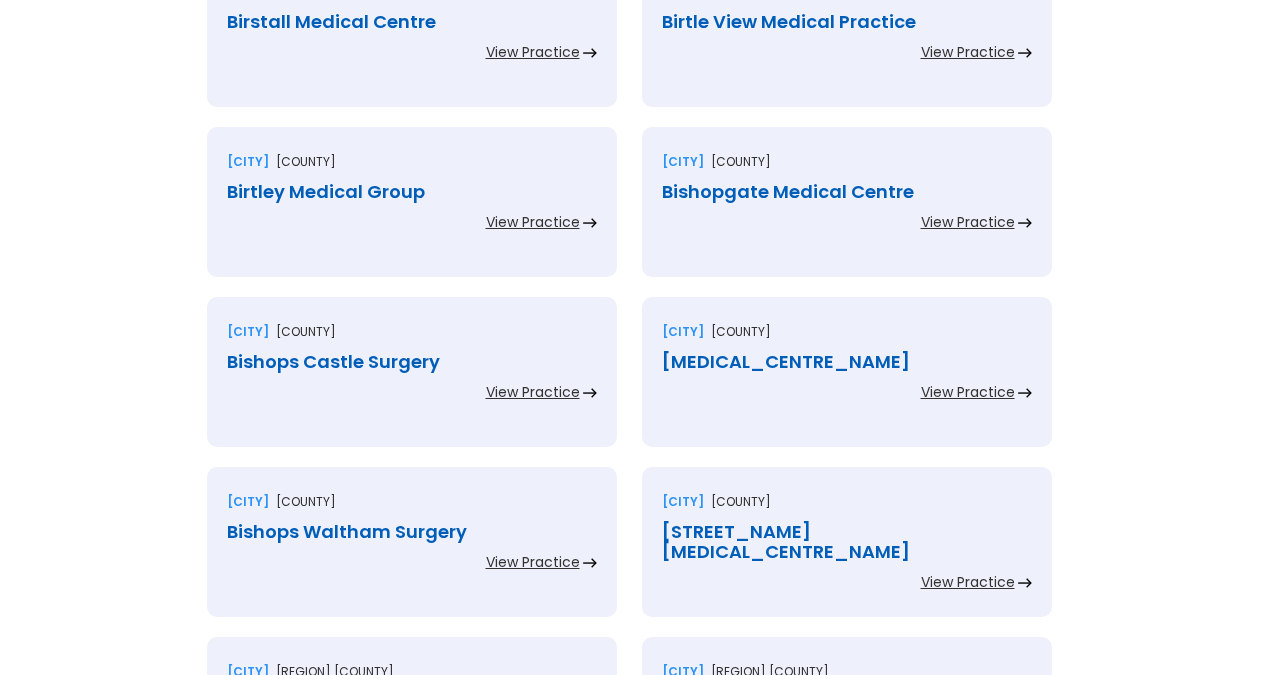 scroll, scrollTop: 816, scrollLeft: 0, axis: vertical 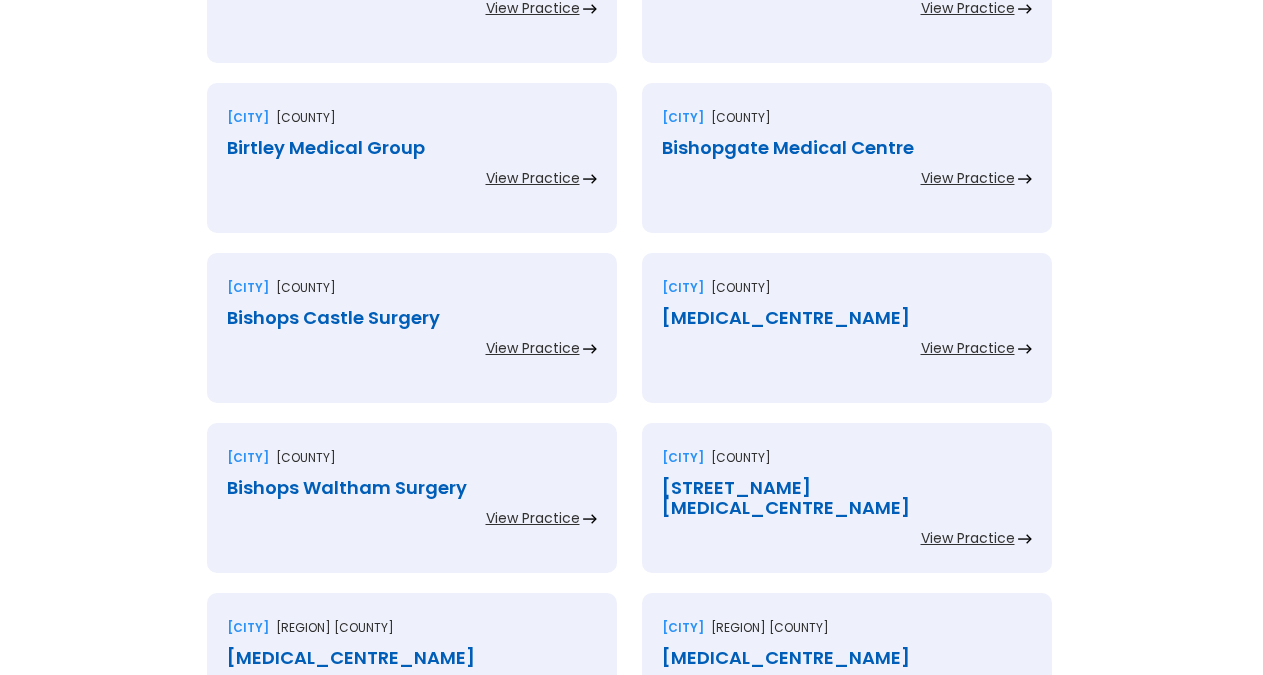 click on "GP Practices Search Search Grimsby South humberside Birkwood Medical Centre View Practice Sheffield South yorkshire Birley Health Centre View Practice Leicester Leicestershire Birstall Medical Centre View Practice Heywood Lancashire Birtle View Medical Practice View Practice Chester le street County durham Birtley Medical Group View Practice Bishop auckland County durham Bishopgate Medical Centre View Practice Bishops castle Shropshire Bishops Castle Surgery View Practice Spennymoor County durham Bishops Close Medical Practice View Practice Southampton Hampshire Bishops Waltham Surgery View Practice Morden Surrey Bishopsford Road Surgery View Practice Cleethorpes South humberside Biswas B View Practice Tipton West midlands Black Country Family Practice View Practice Beaworthy Devon Black Torrington Surgery View Practice Accrington Lancashire Blackburn Rd Medical Centre View Practice Batley West yorkshire Blackburn Rd.medical Ctr. View Practice Cullompton Devon Blackdown Practice View Practice Darlington Bury" at bounding box center (631, 1801) 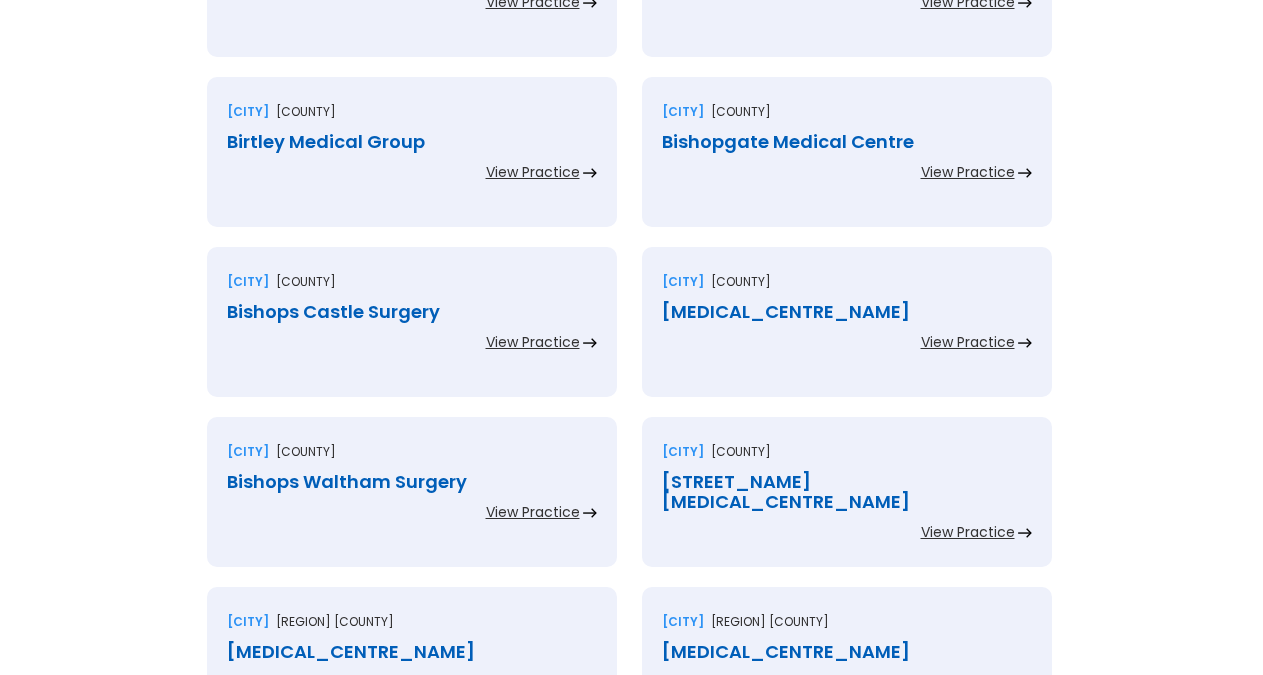 scroll, scrollTop: 816, scrollLeft: 0, axis: vertical 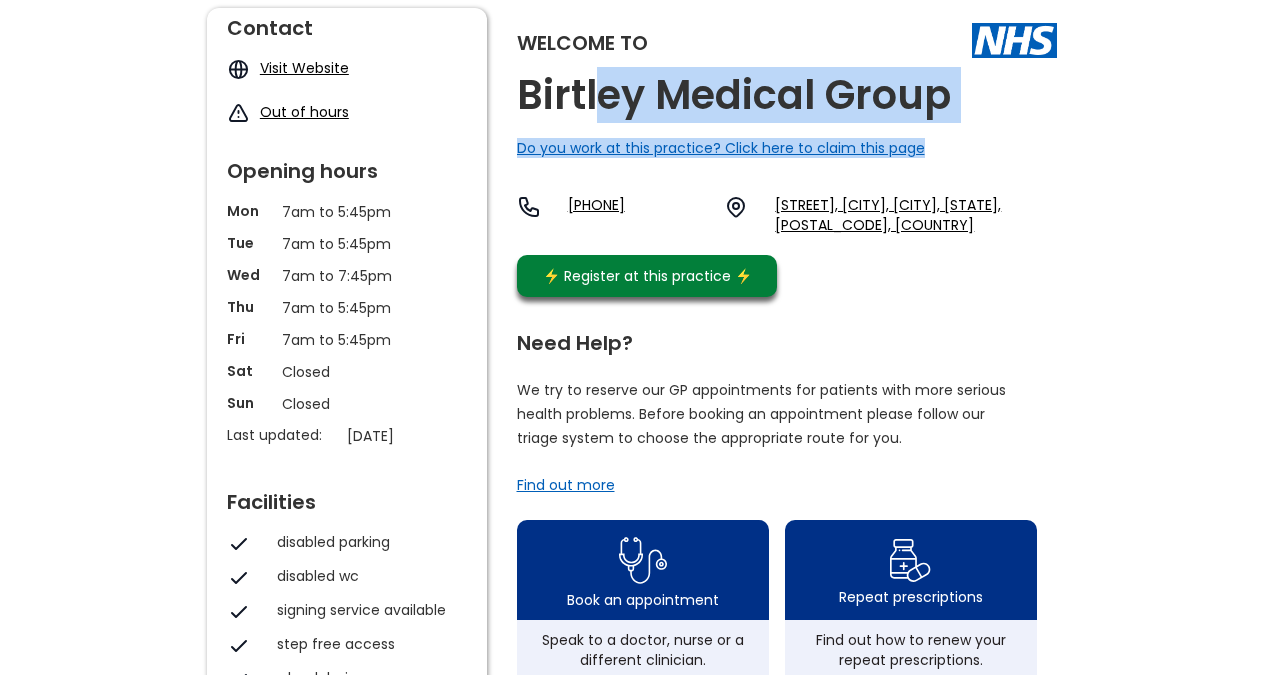 drag, startPoint x: 971, startPoint y: 107, endPoint x: 603, endPoint y: 79, distance: 369.0637 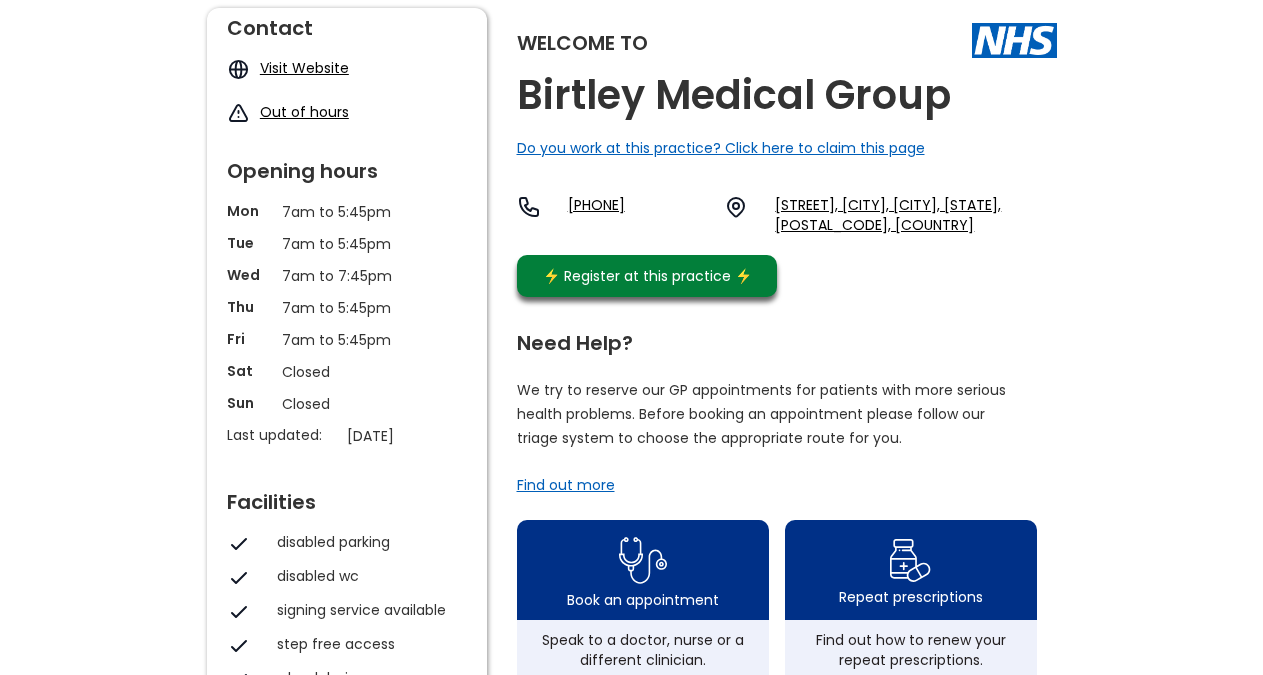 click on "Welcome to" at bounding box center (787, 40) 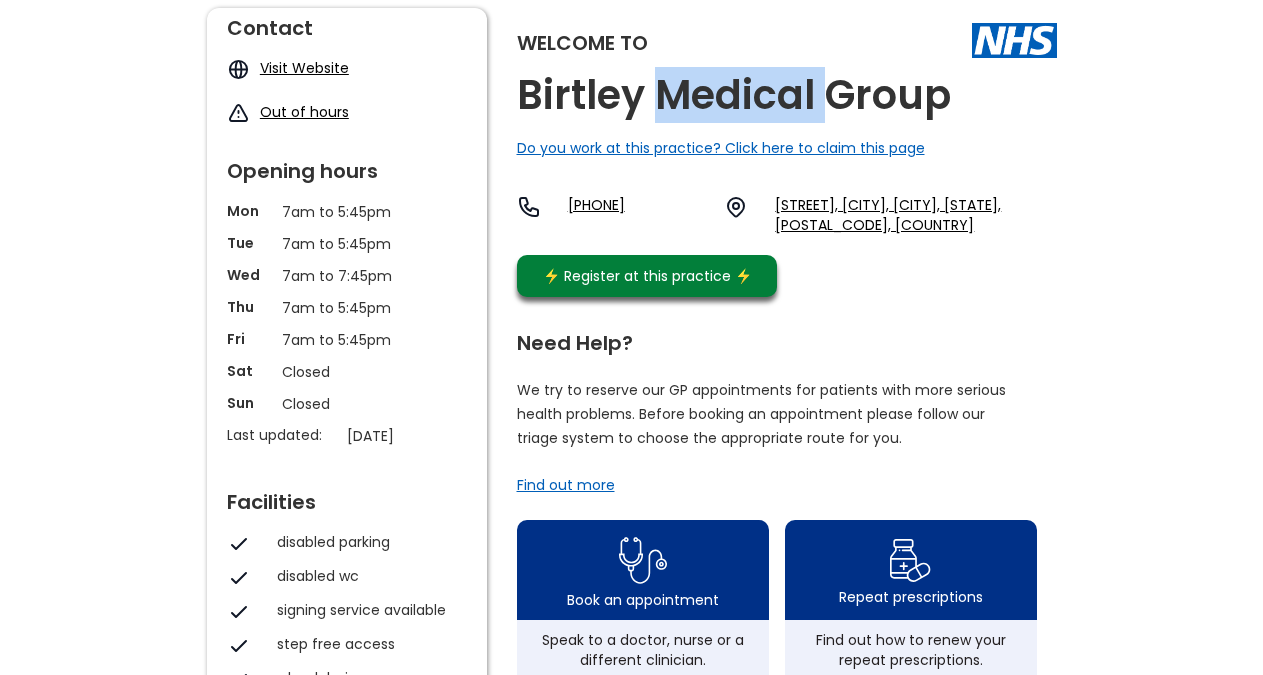 click on "Birtley Medical Group" at bounding box center [734, 95] 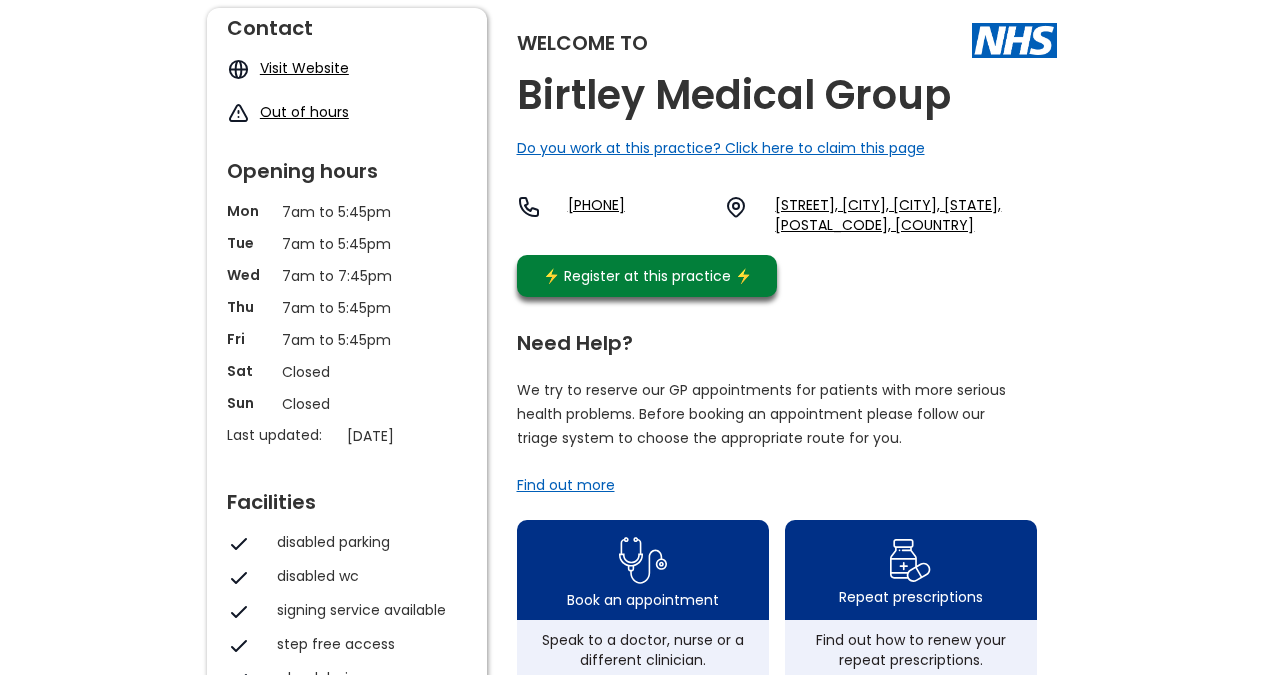 click on "Birtley Medical Group" at bounding box center (734, 95) 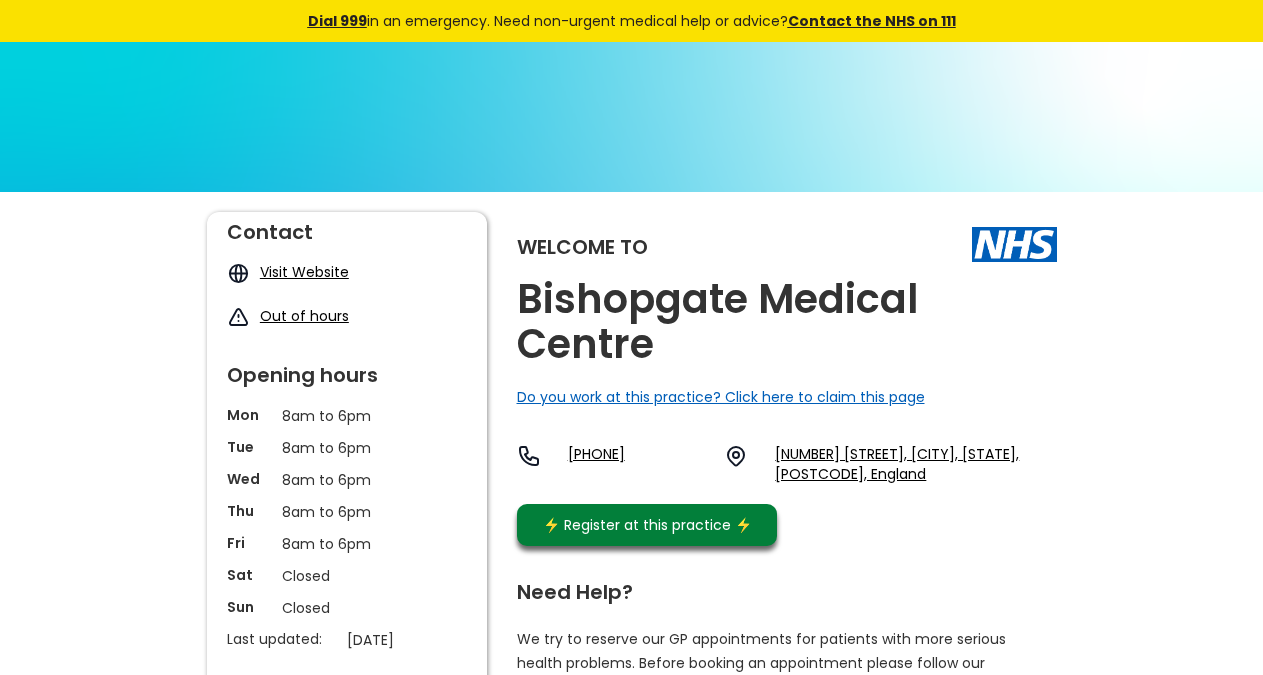 scroll, scrollTop: 0, scrollLeft: 0, axis: both 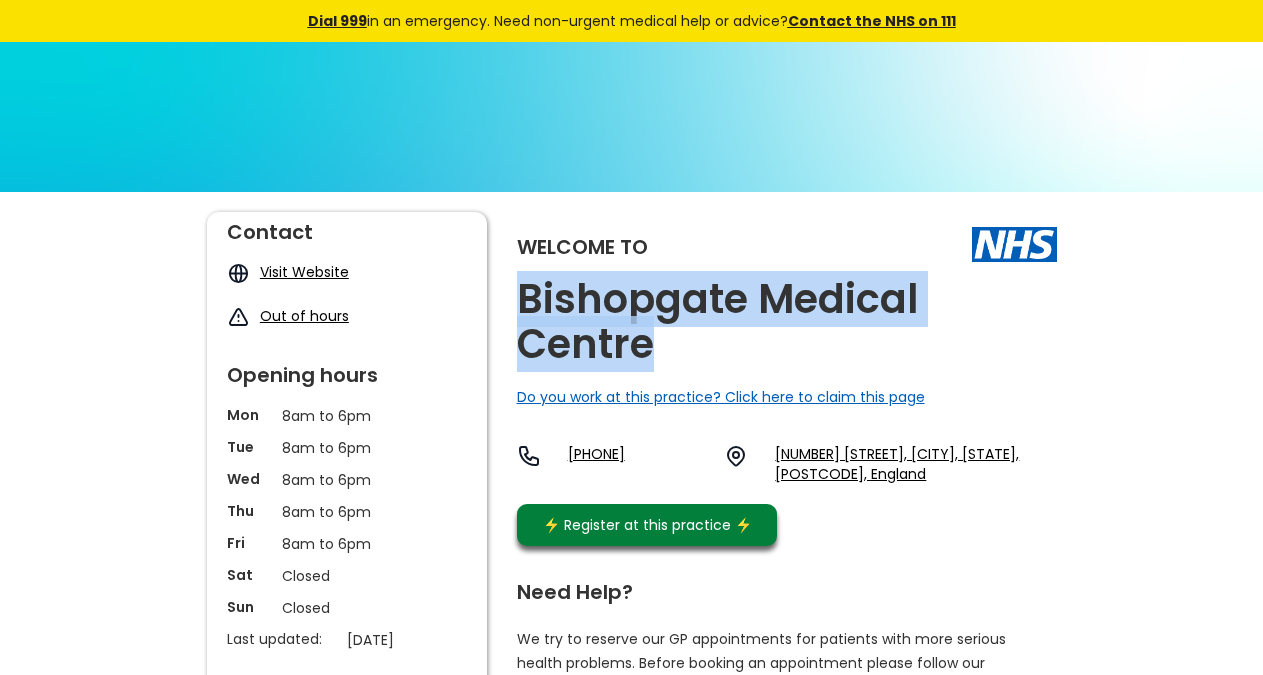 copy on "Bishopgate Medical Centre" 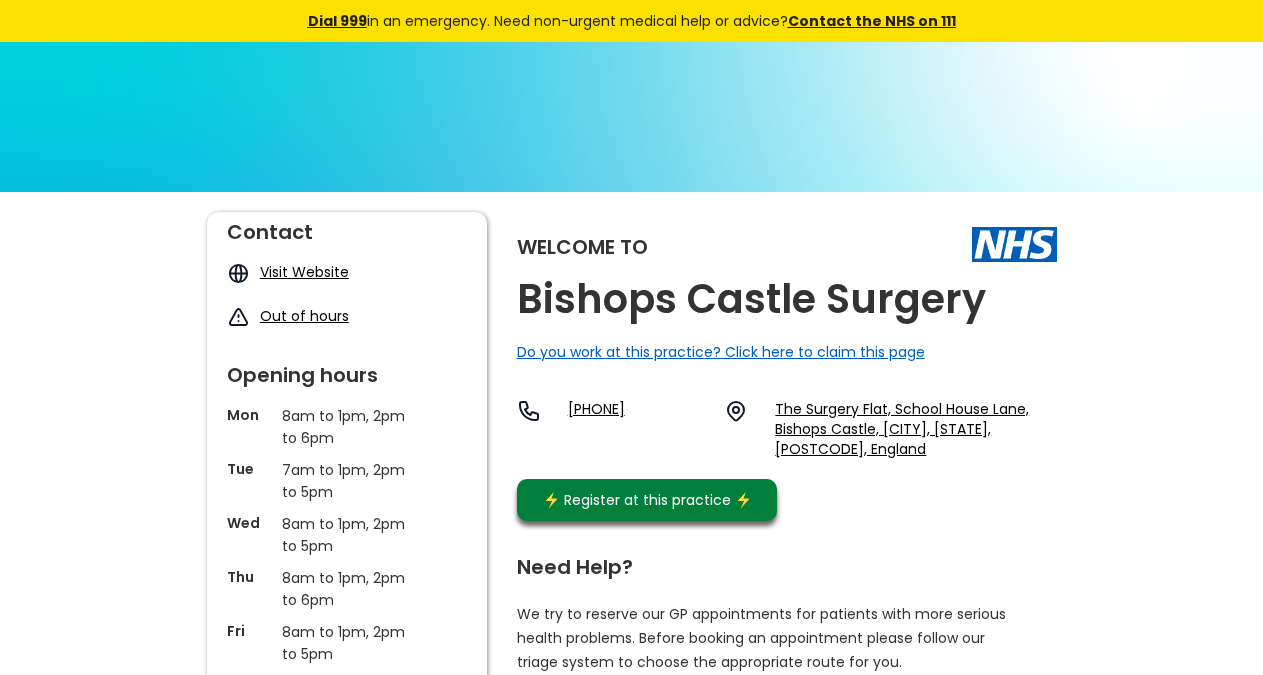 scroll, scrollTop: 0, scrollLeft: 0, axis: both 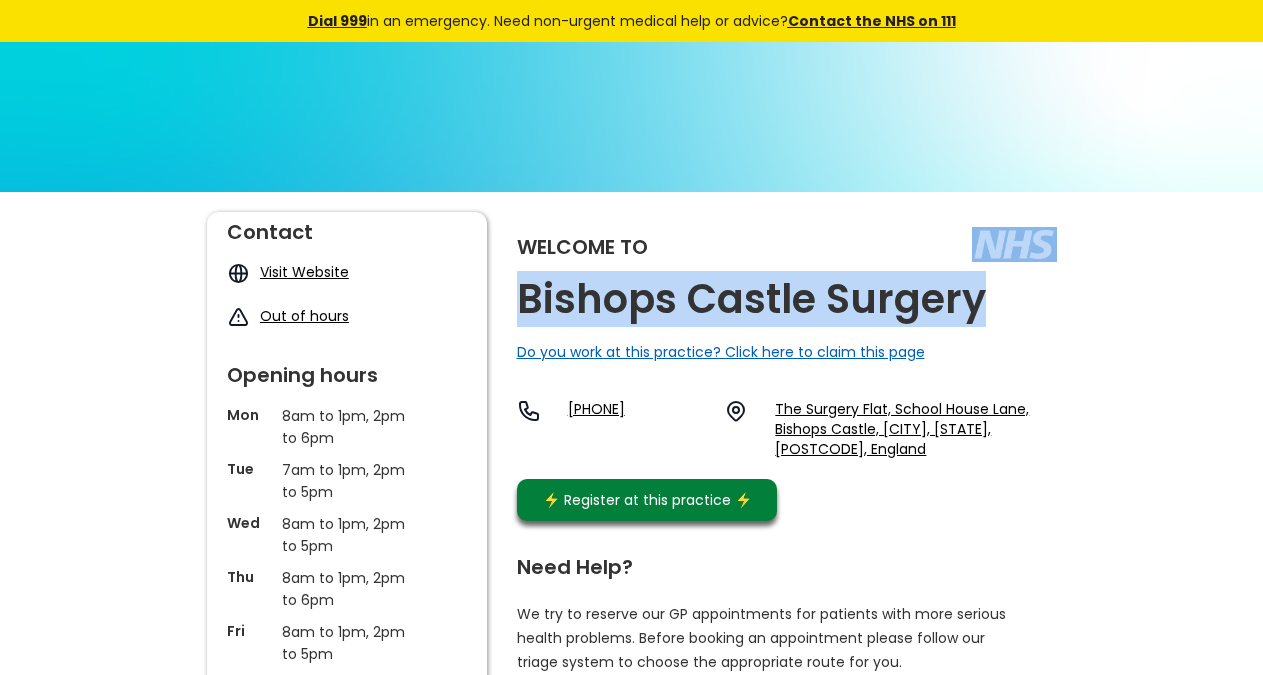 copy on "Bishops Castle Surgery" 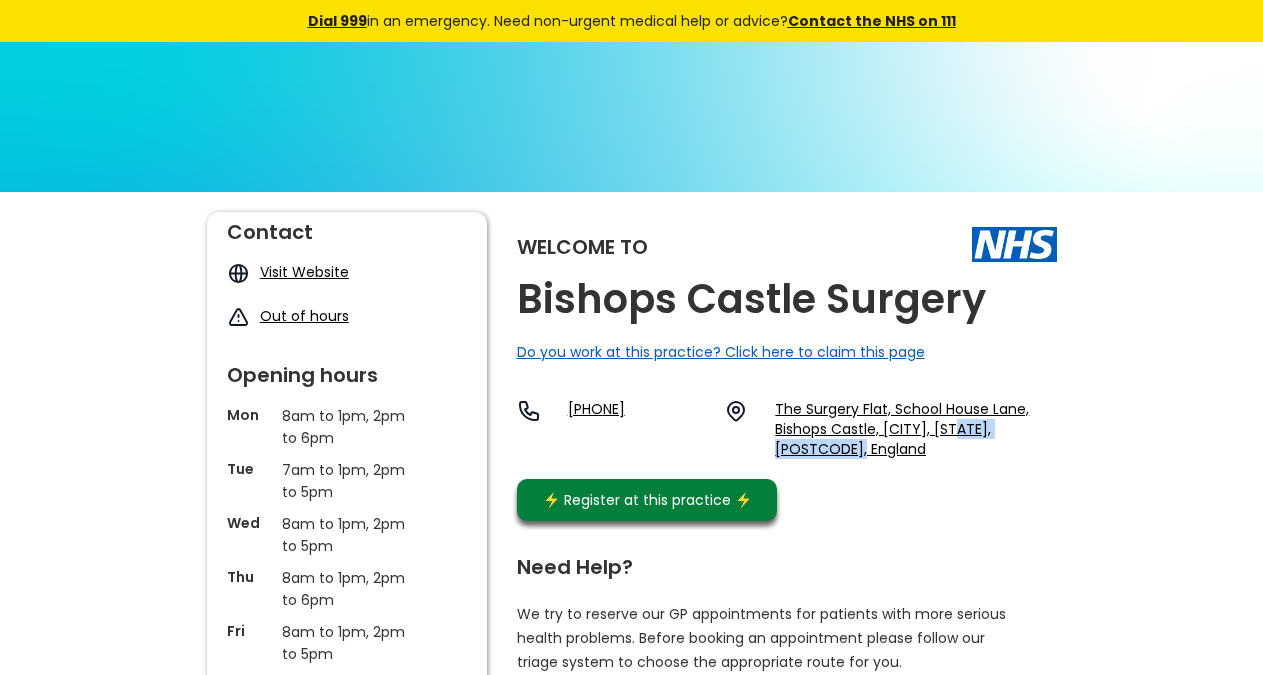 copy on "Sy9 5er, England" 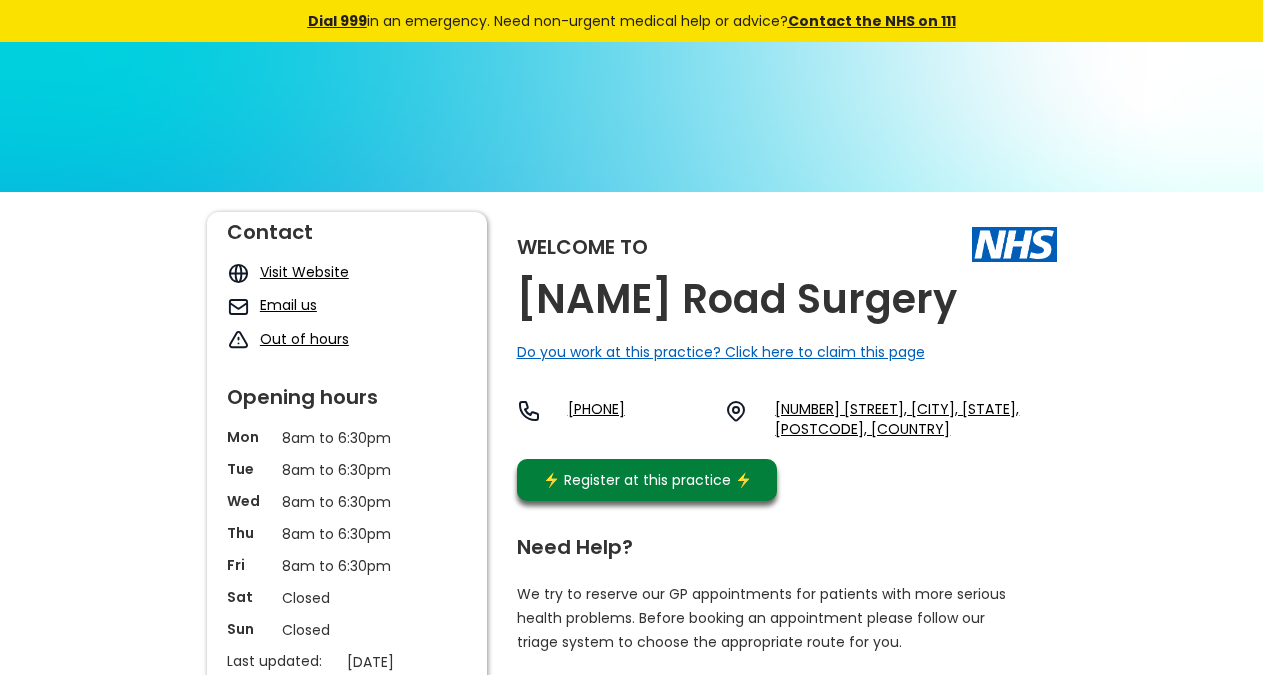 scroll, scrollTop: 0, scrollLeft: 0, axis: both 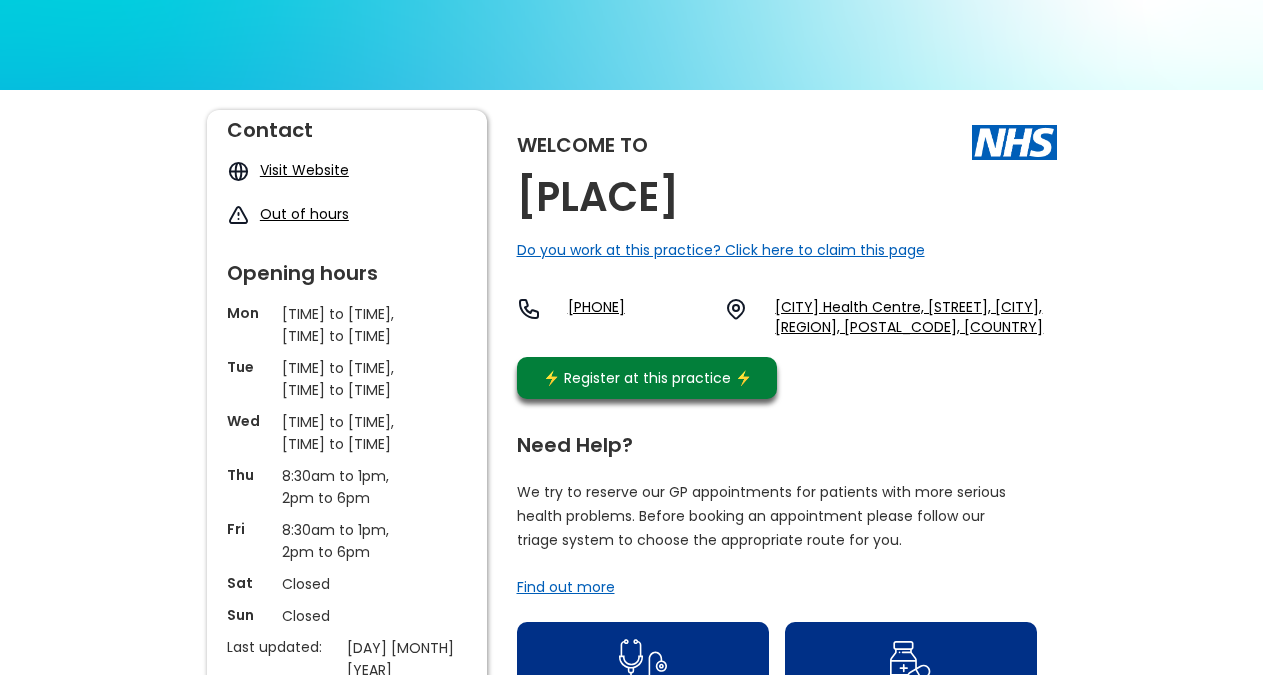 drag, startPoint x: 967, startPoint y: 403, endPoint x: 528, endPoint y: 185, distance: 490.14795 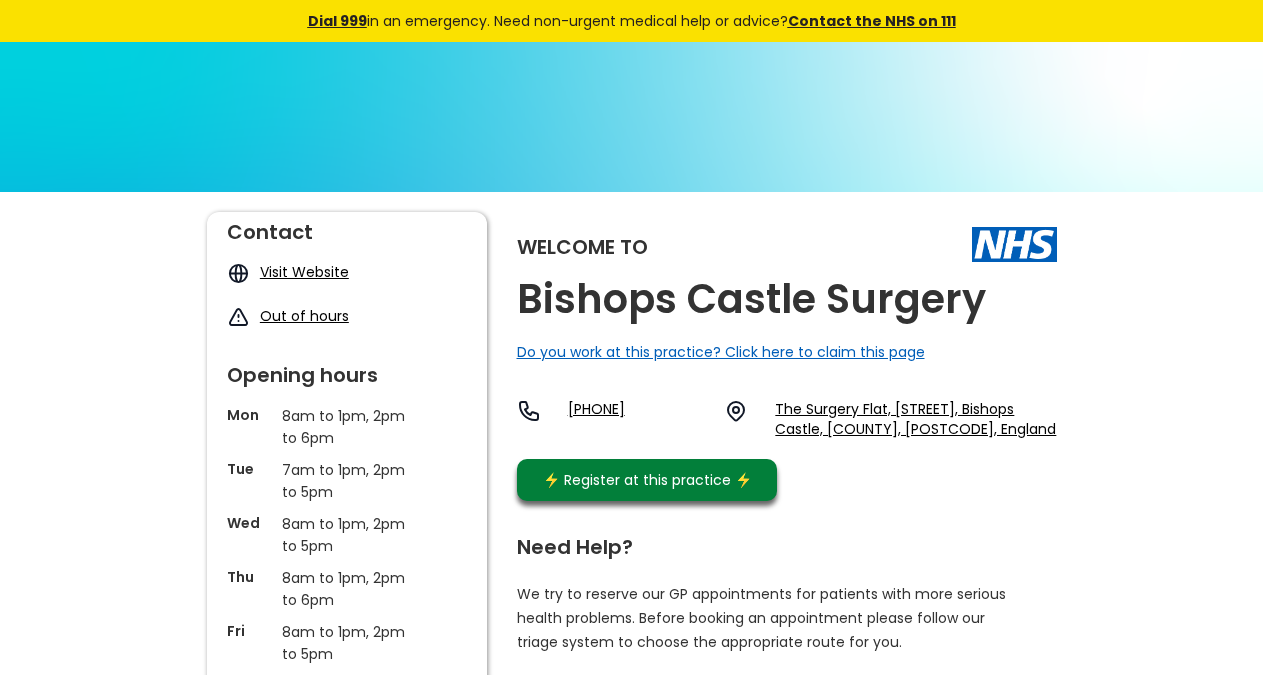 scroll, scrollTop: 0, scrollLeft: 0, axis: both 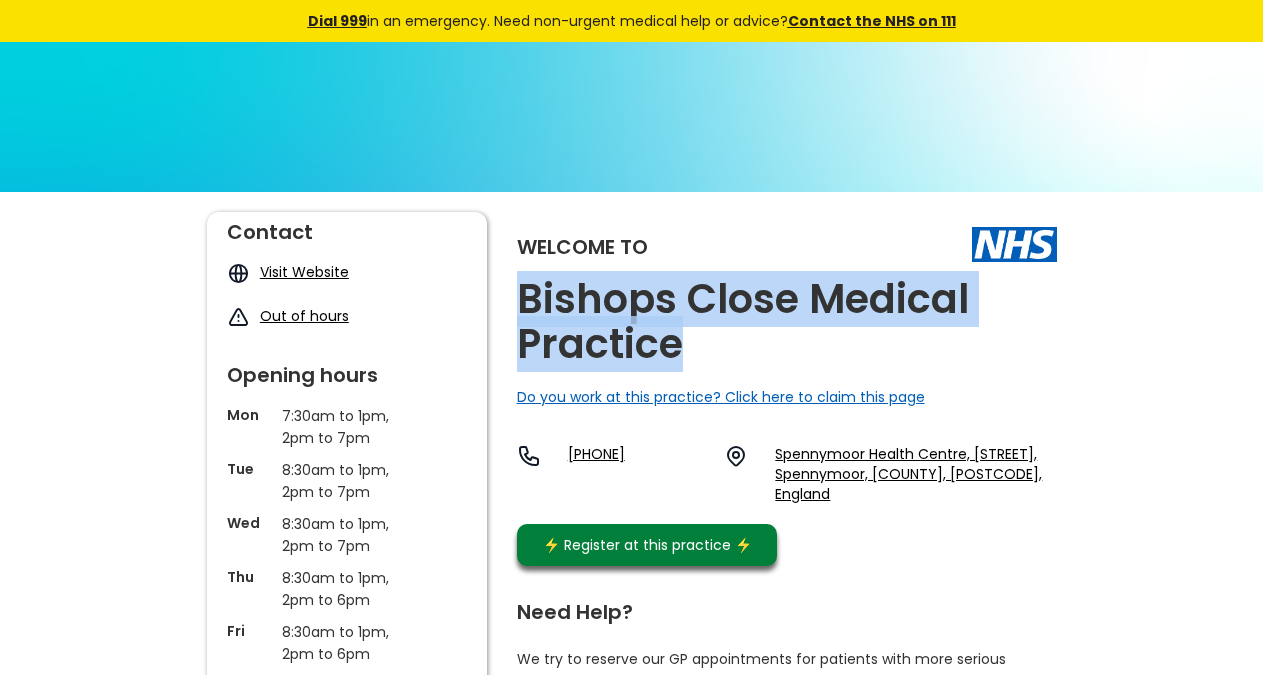 copy on "Bishops Close Medical Practice" 